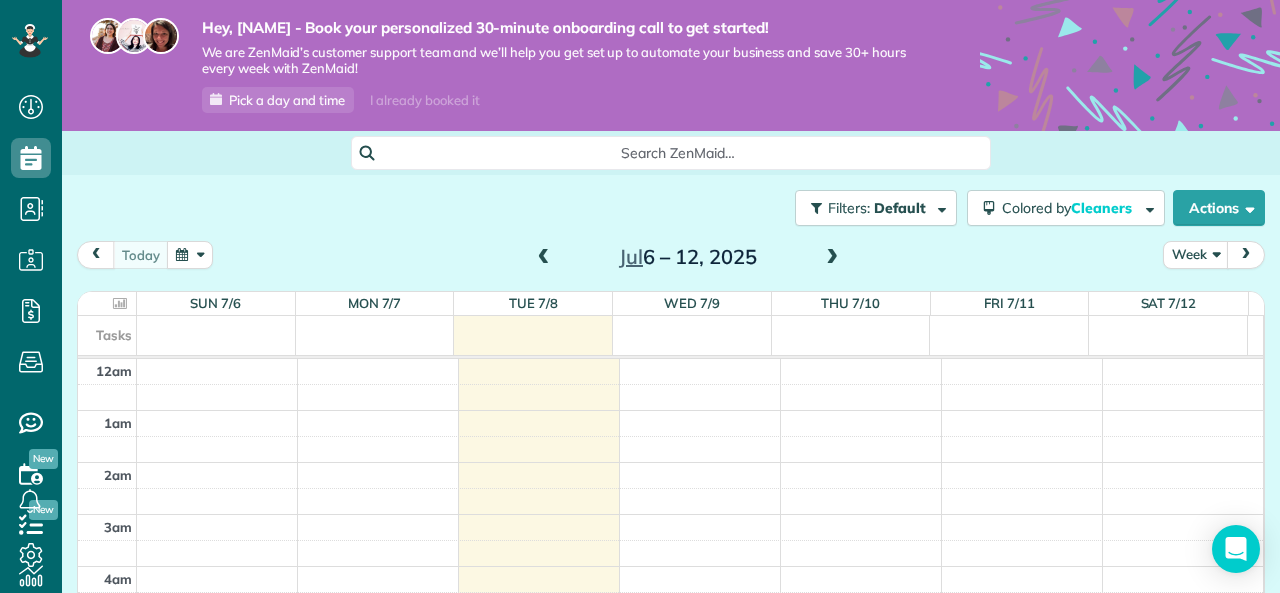 scroll, scrollTop: 0, scrollLeft: 0, axis: both 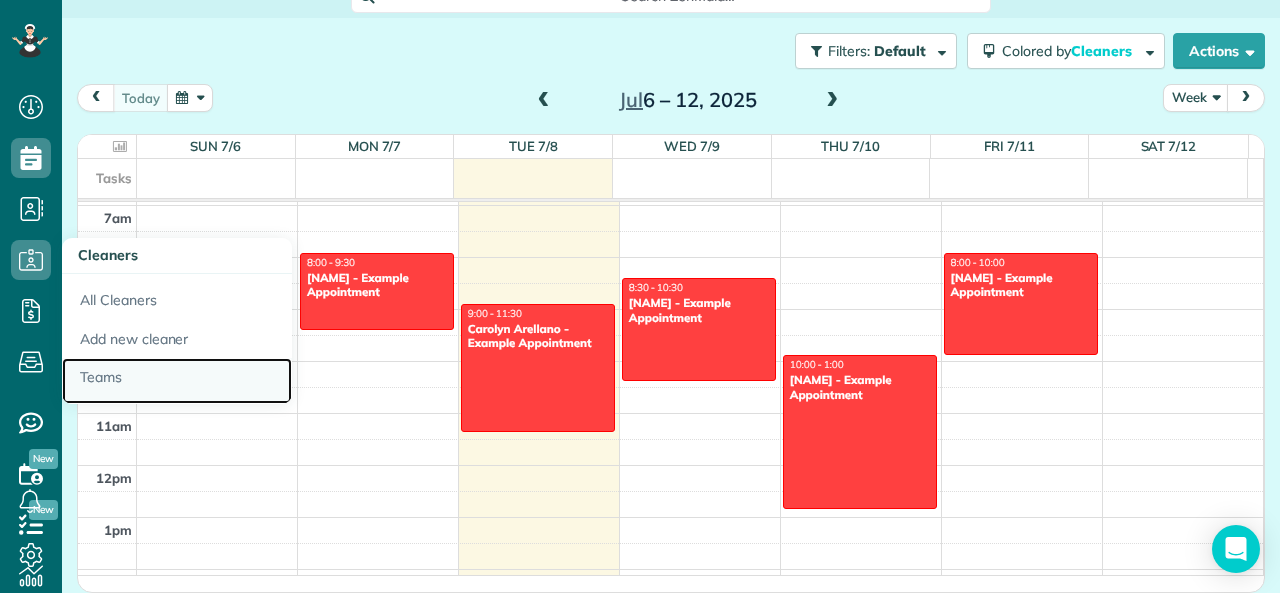 click on "Teams" at bounding box center (177, 381) 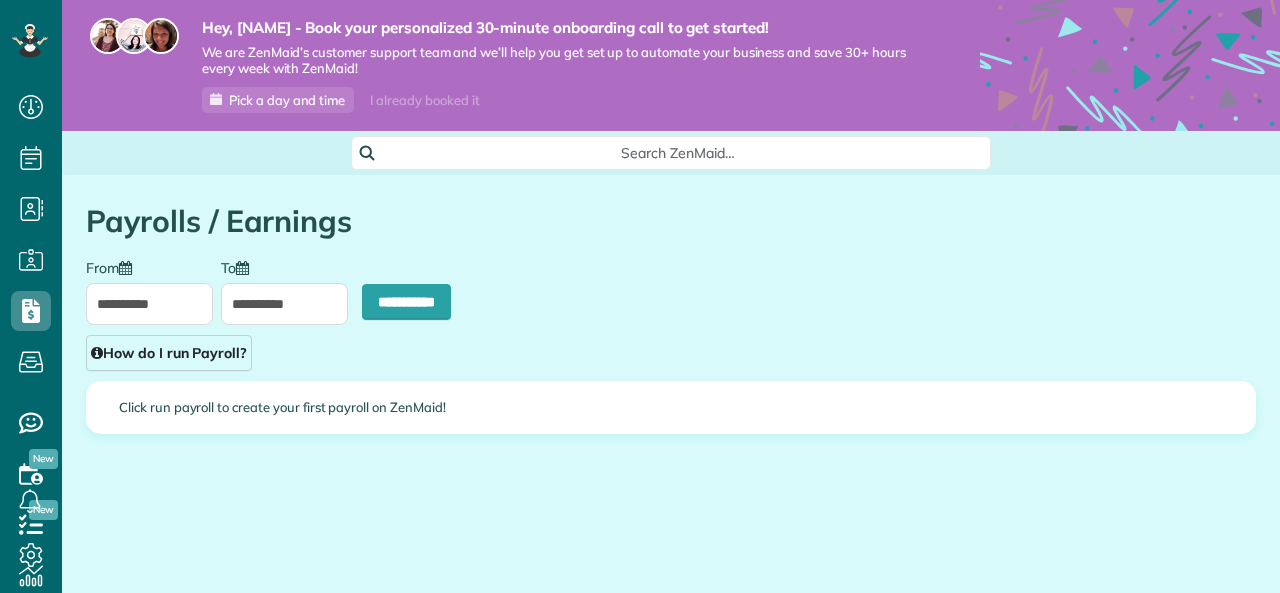 scroll, scrollTop: 0, scrollLeft: 0, axis: both 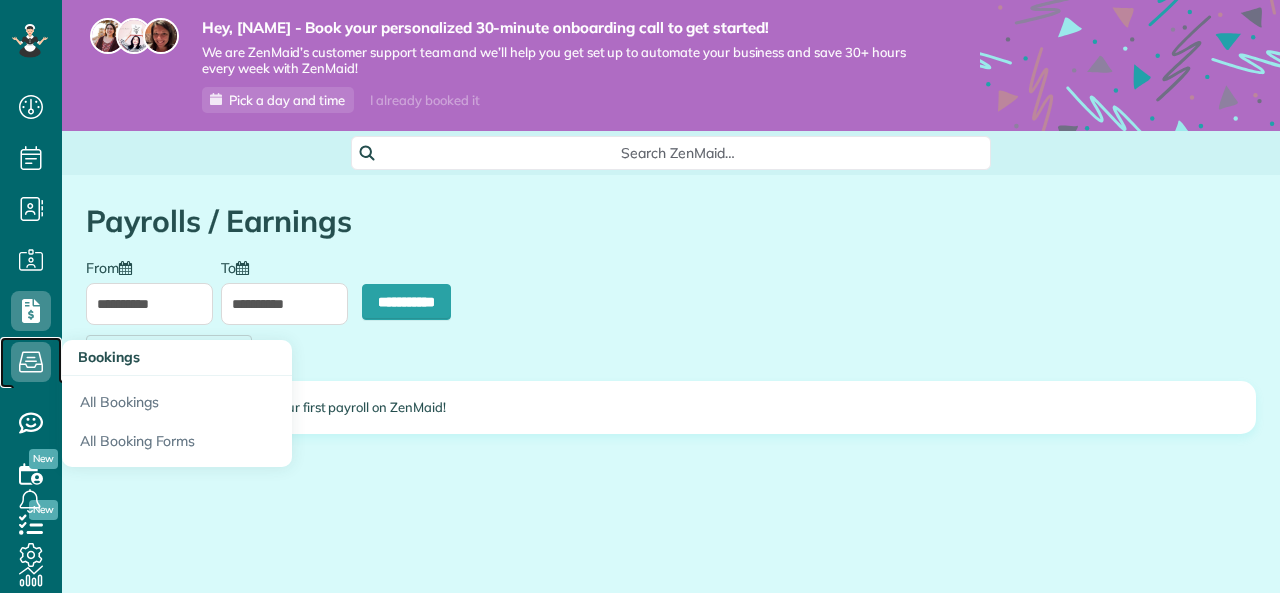 click at bounding box center (31, 362) 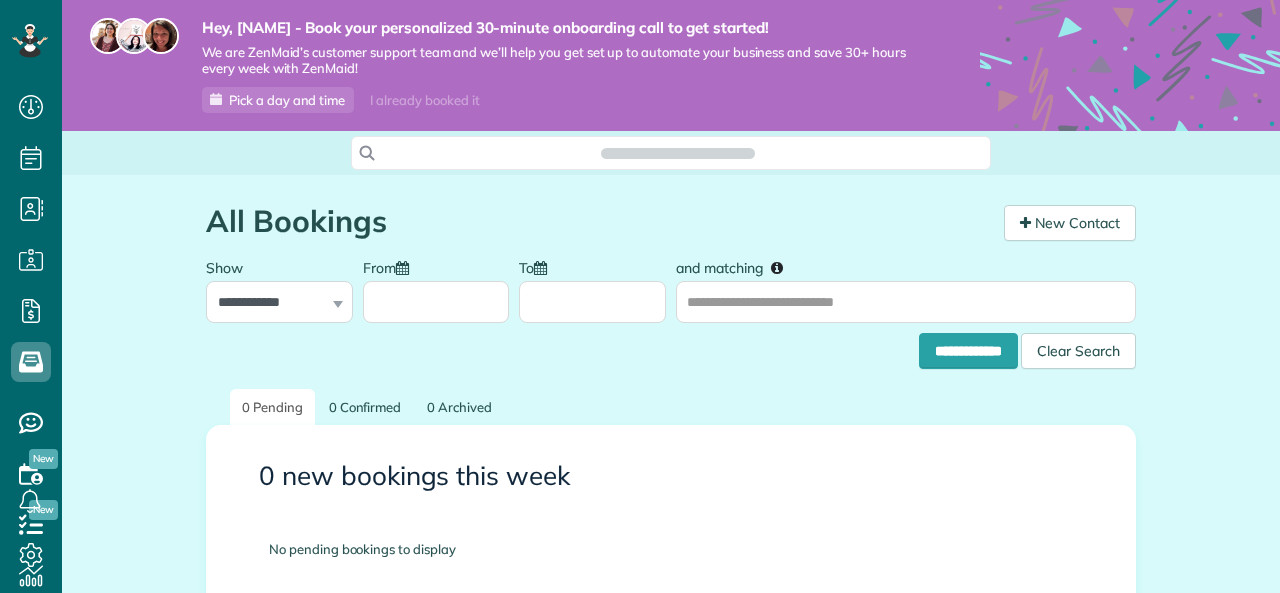 scroll, scrollTop: 0, scrollLeft: 0, axis: both 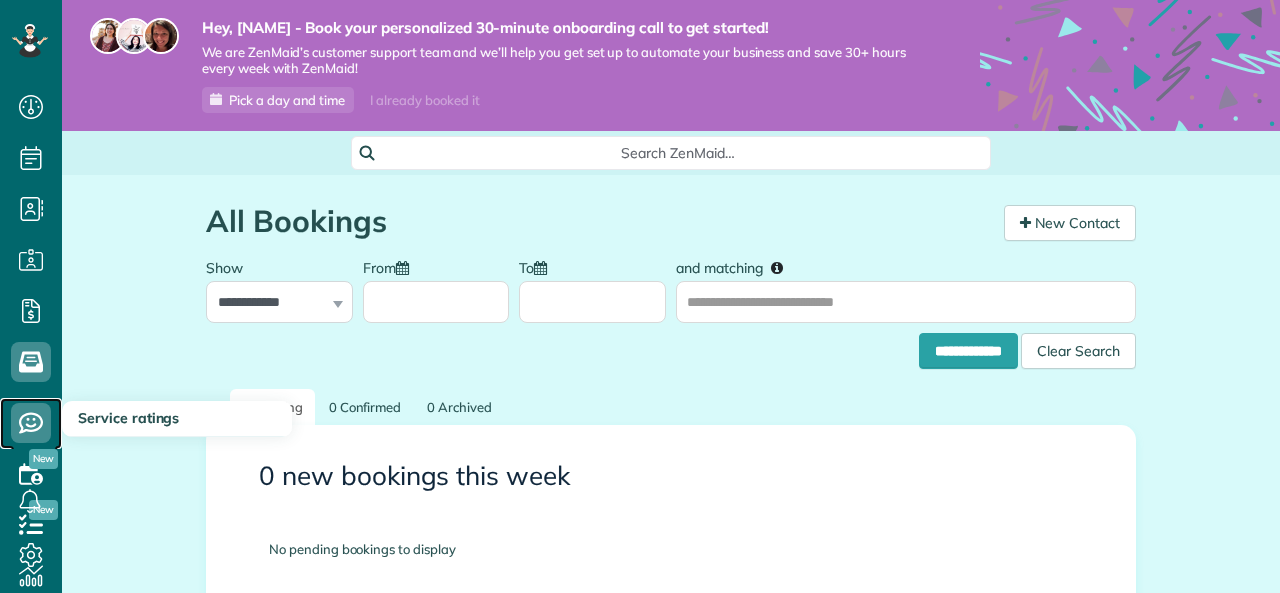 click at bounding box center [31, 423] 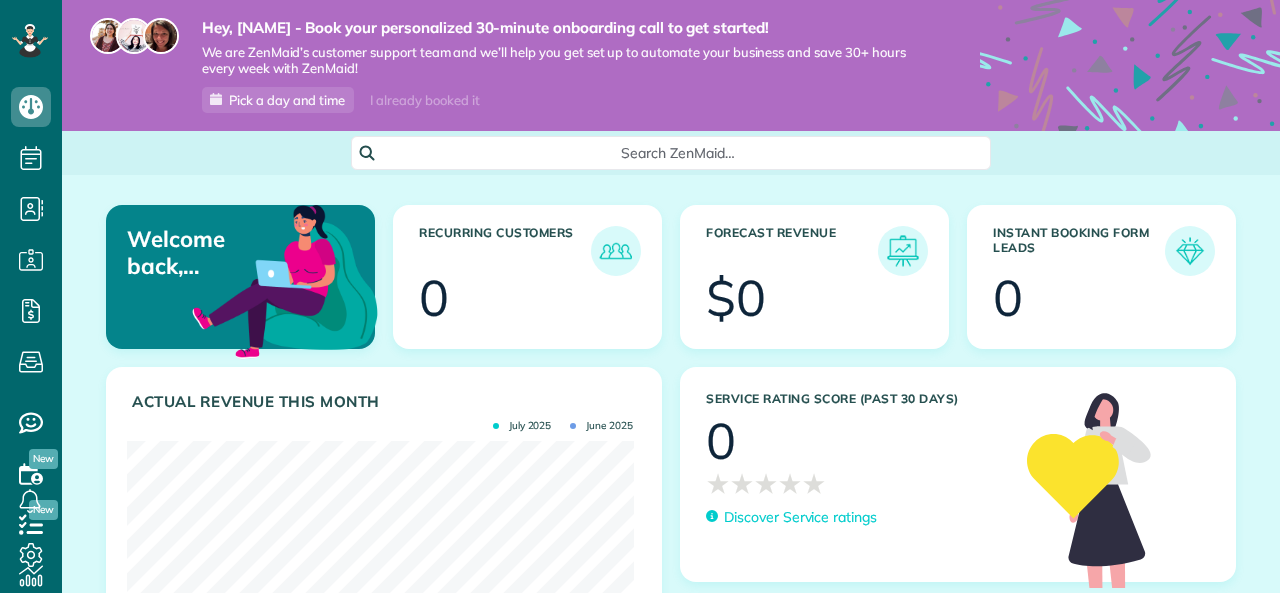 scroll, scrollTop: 0, scrollLeft: 0, axis: both 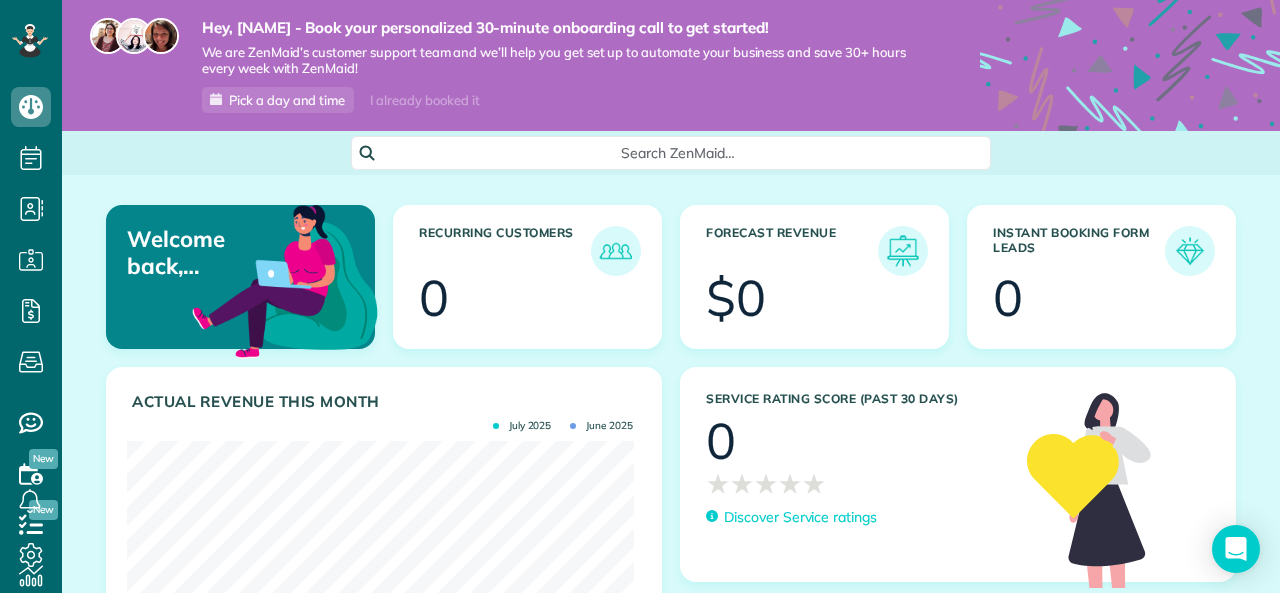 click on "I already booked it" at bounding box center [424, 100] 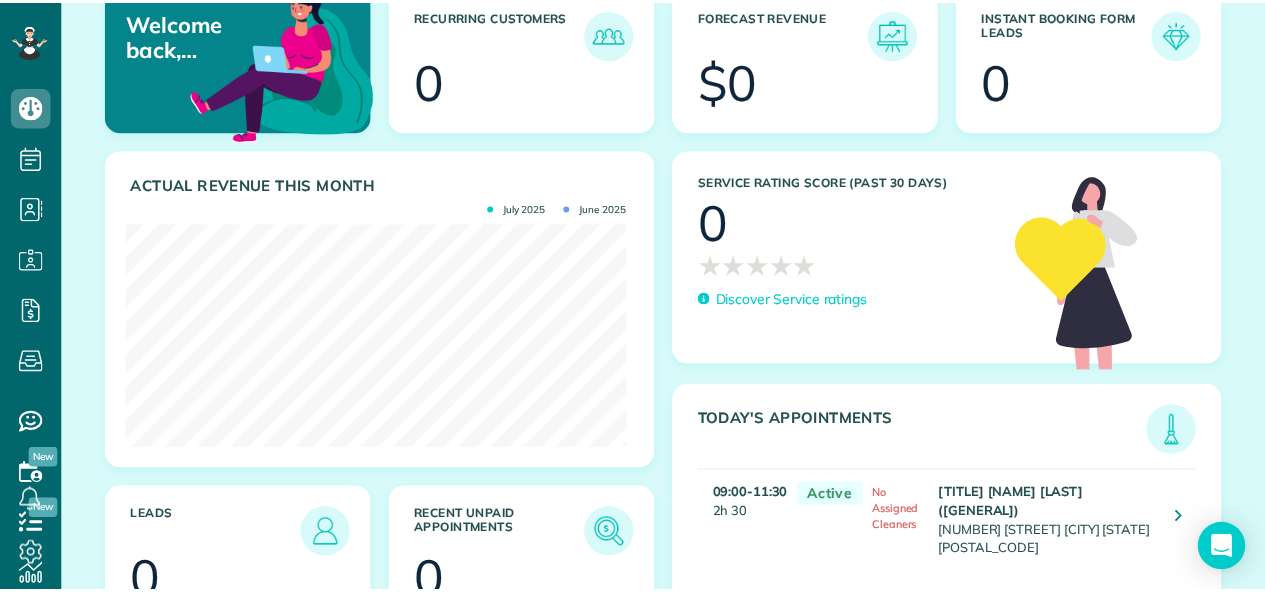 scroll, scrollTop: 200, scrollLeft: 0, axis: vertical 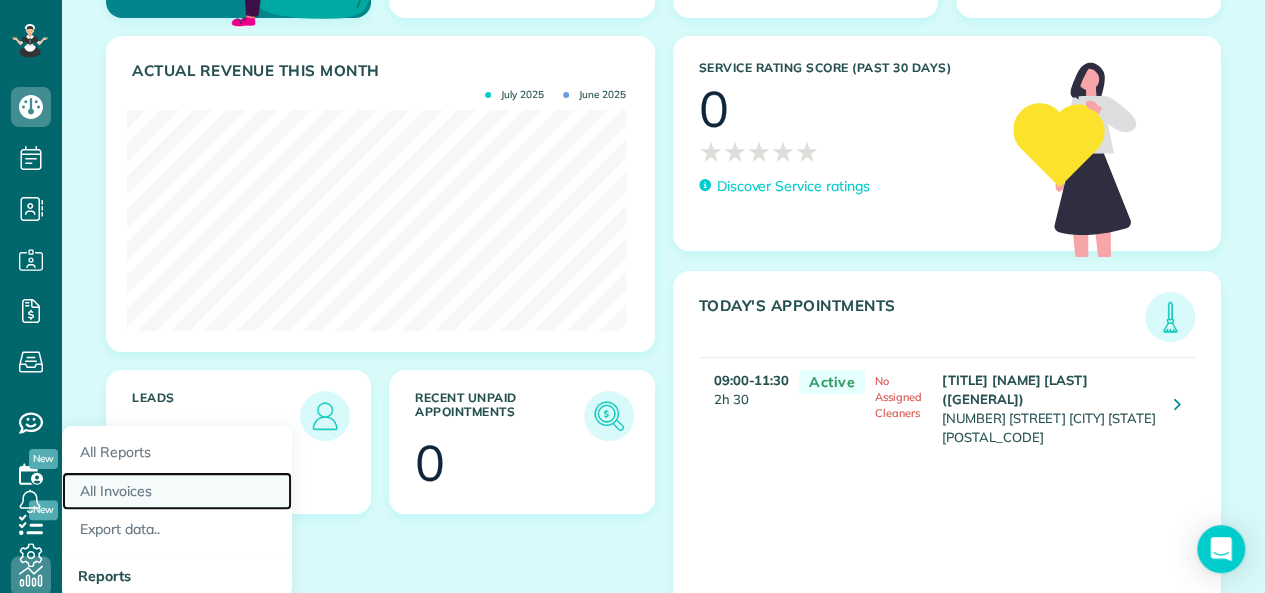 click on "All Invoices" at bounding box center [177, 491] 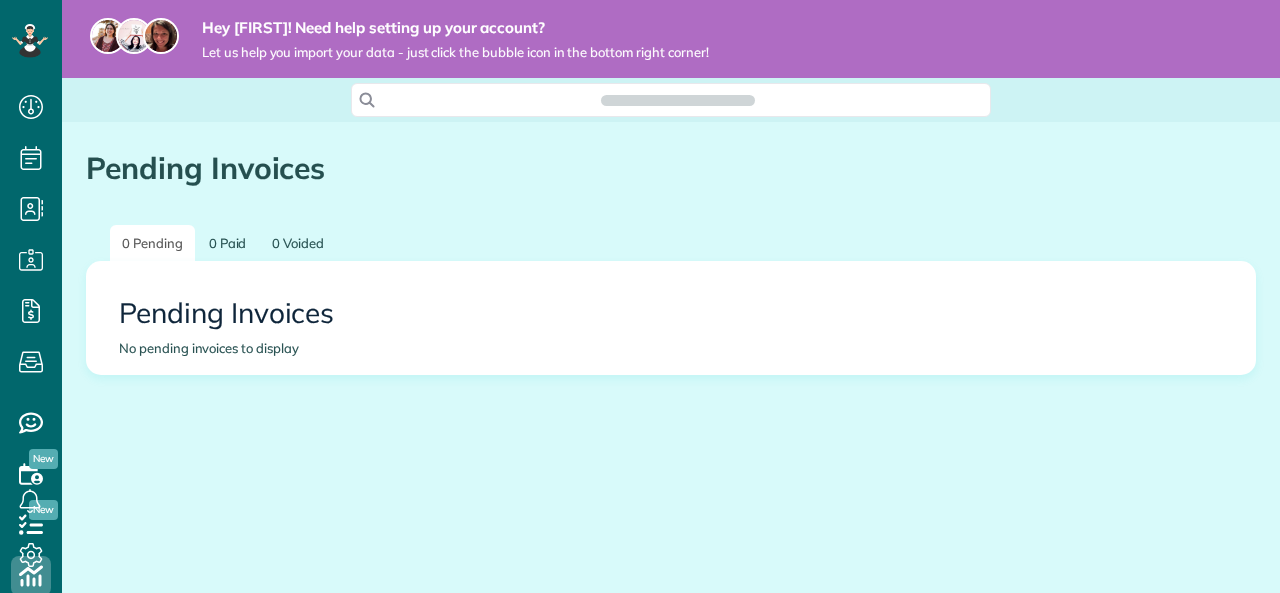 scroll, scrollTop: 0, scrollLeft: 0, axis: both 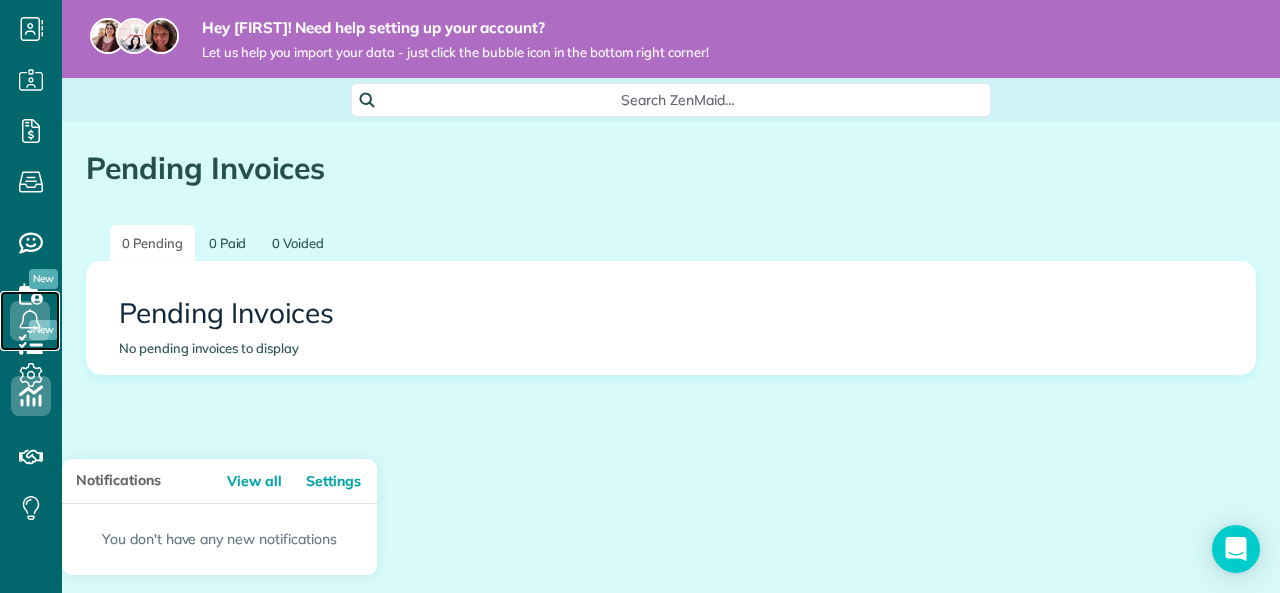 click at bounding box center [30, 321] 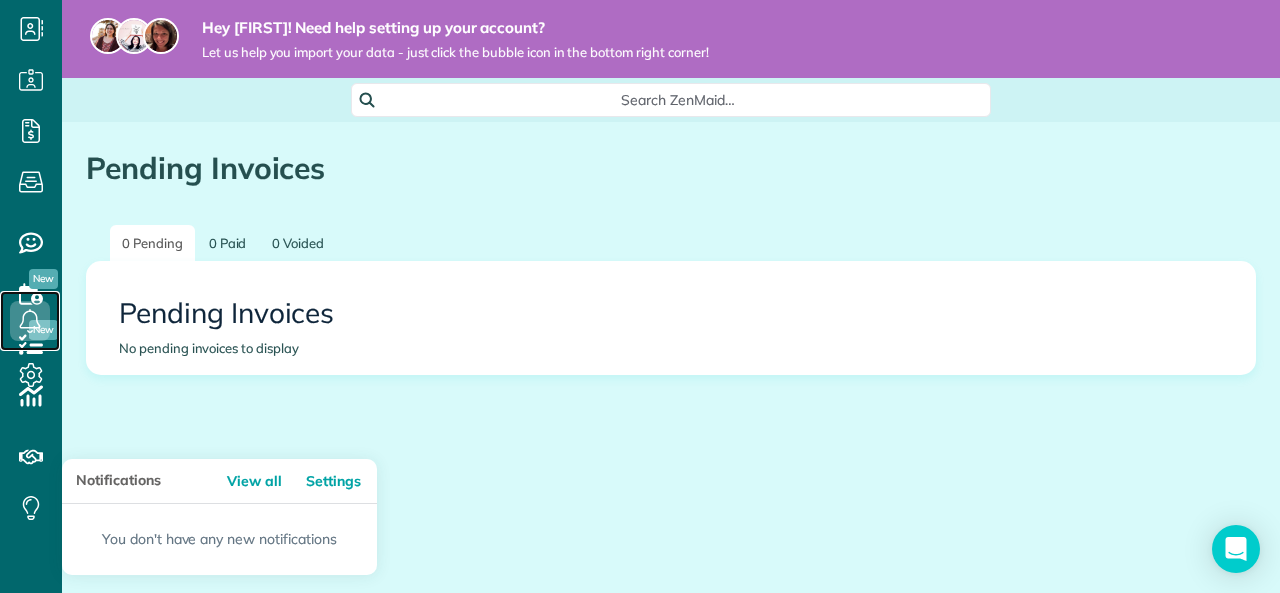 click at bounding box center [30, 321] 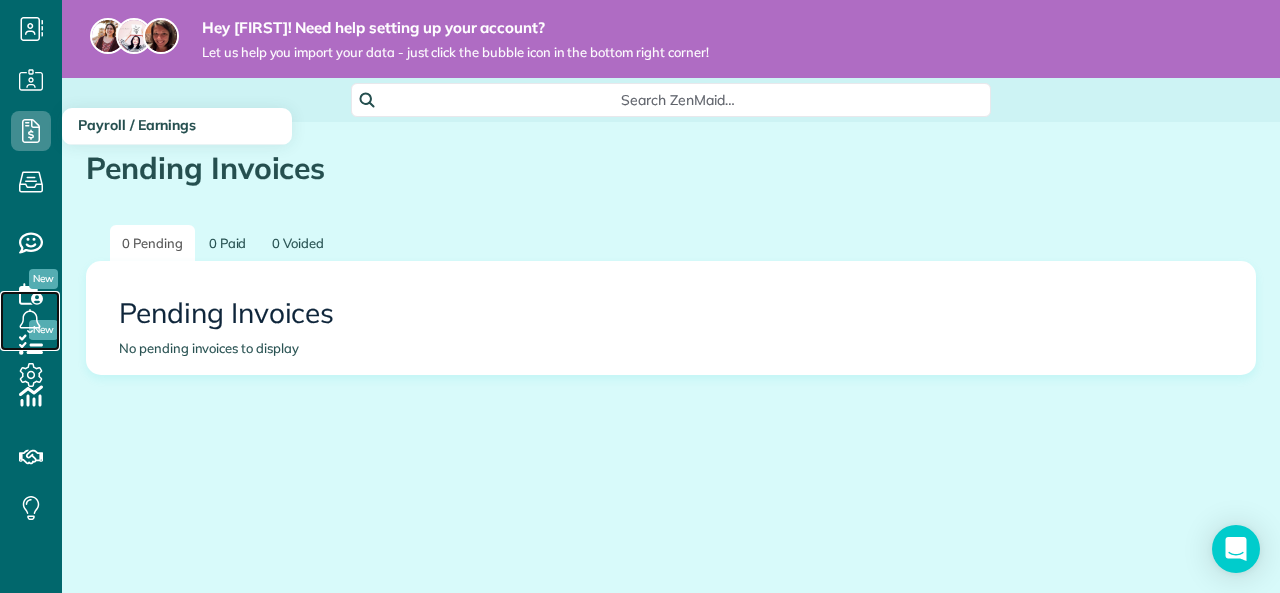 scroll, scrollTop: 0, scrollLeft: 0, axis: both 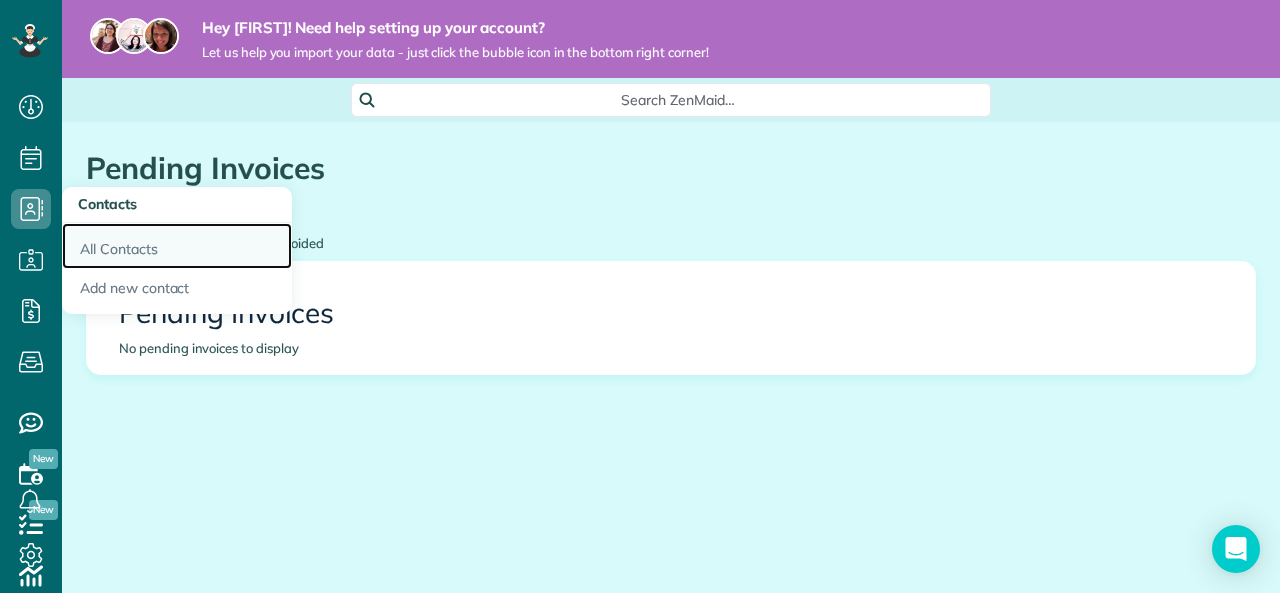 click on "All Contacts" at bounding box center (177, 246) 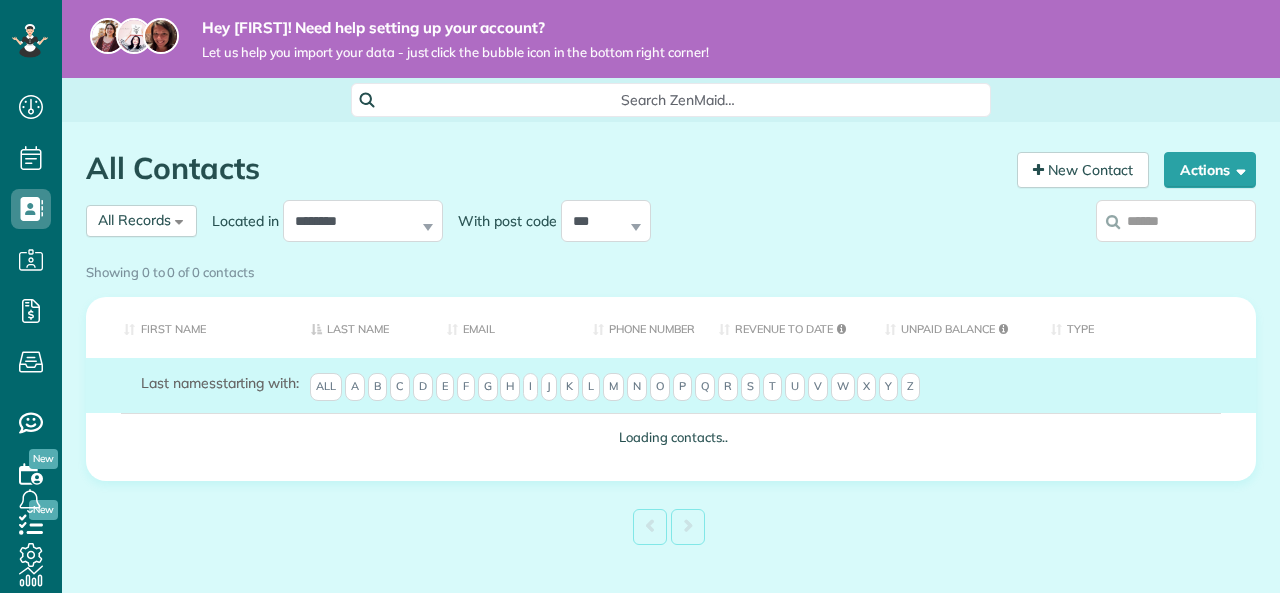 scroll, scrollTop: 0, scrollLeft: 0, axis: both 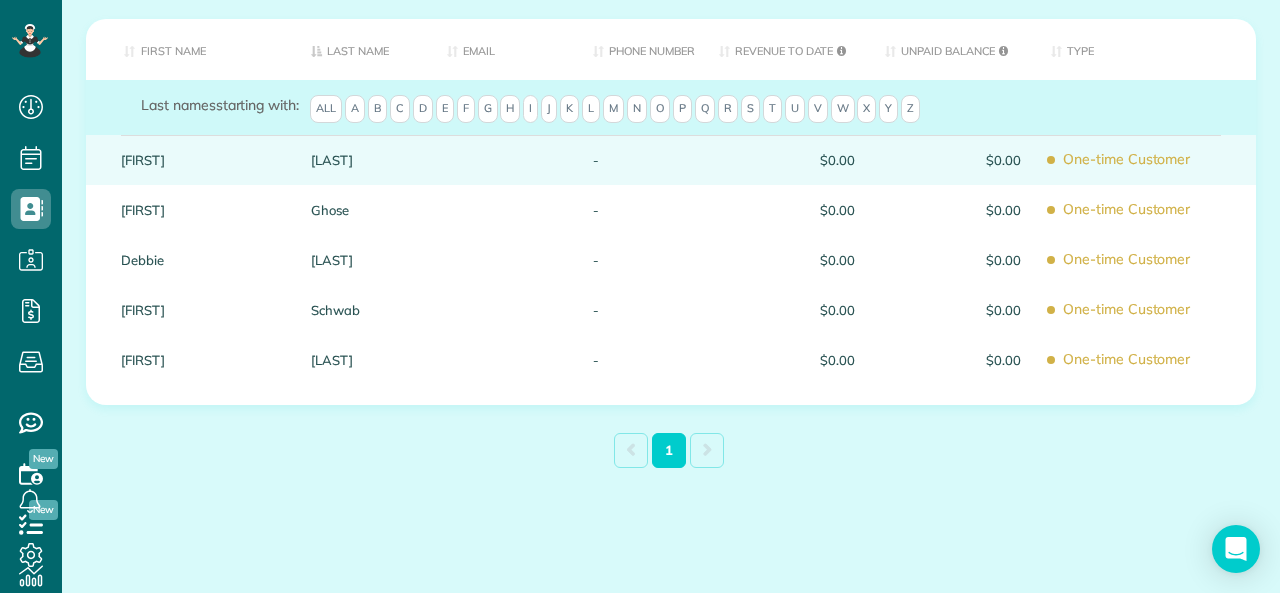 click on "[LAST]" at bounding box center [364, 160] 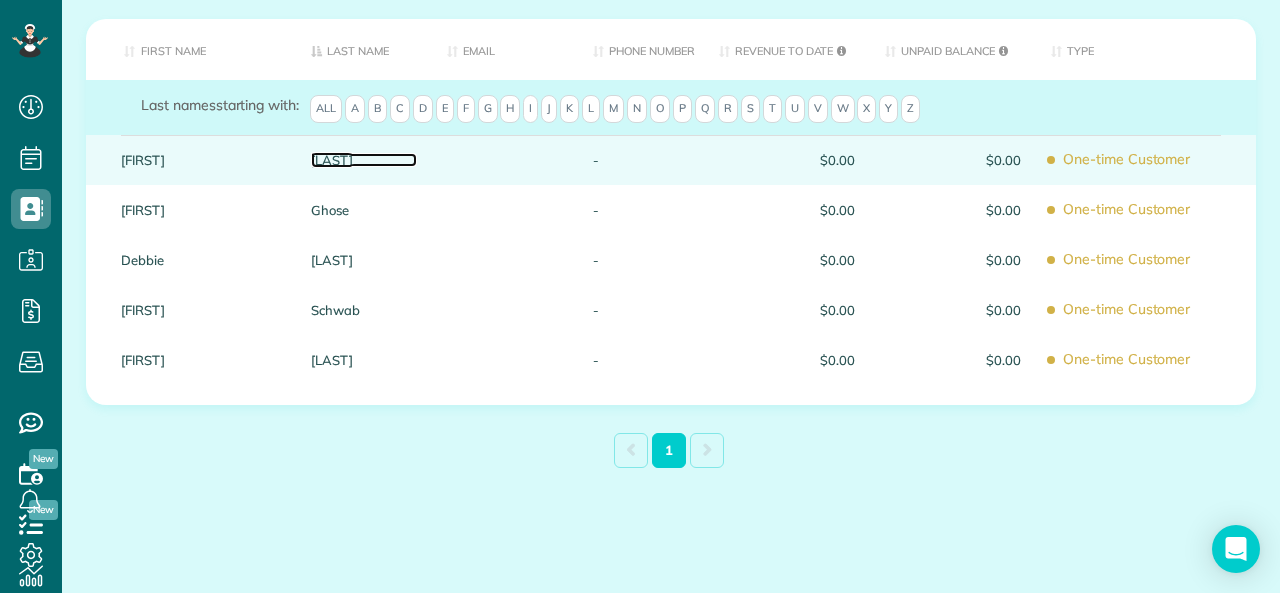 click on "[LAST]" at bounding box center [364, 160] 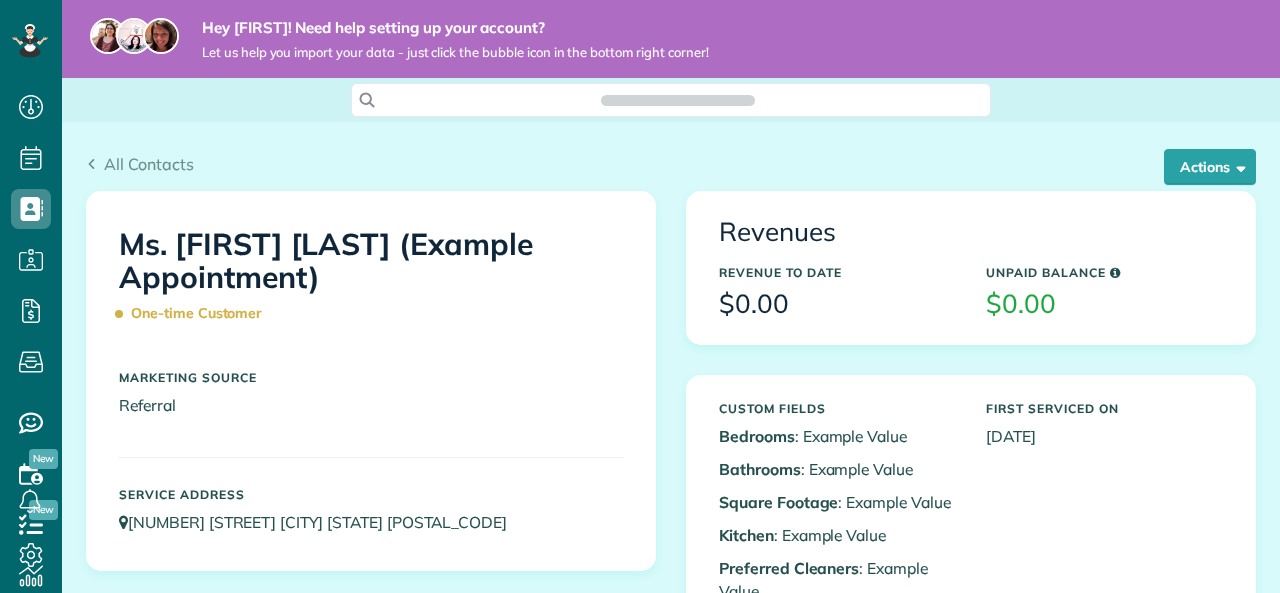 scroll, scrollTop: 0, scrollLeft: 0, axis: both 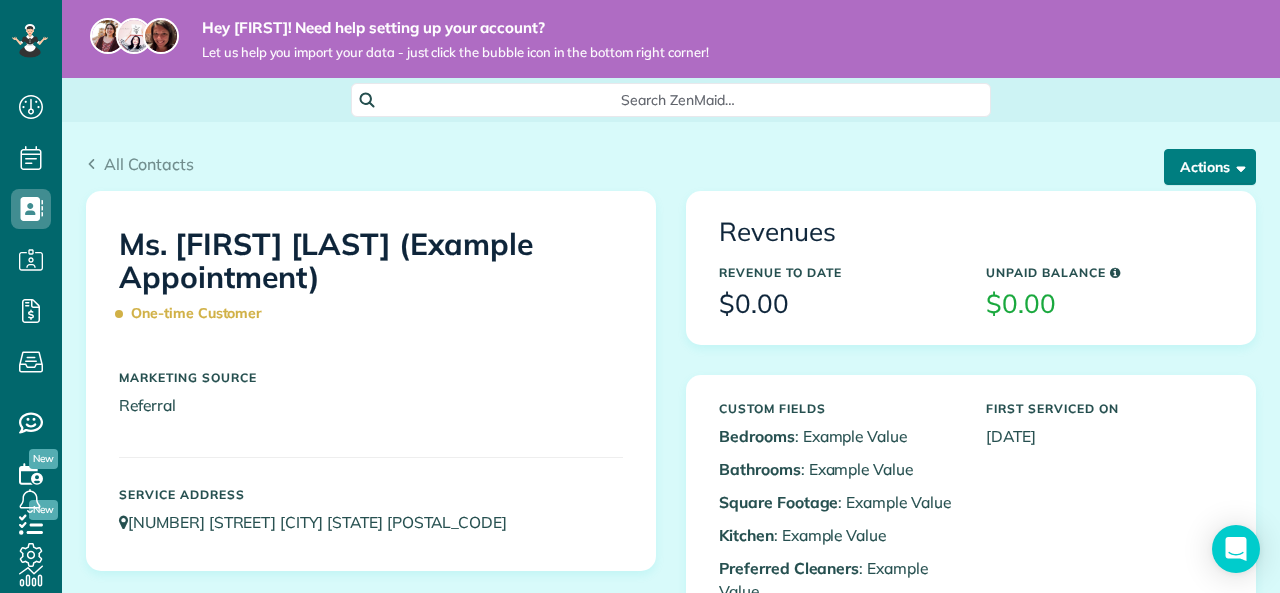 click on "Actions" at bounding box center (1210, 167) 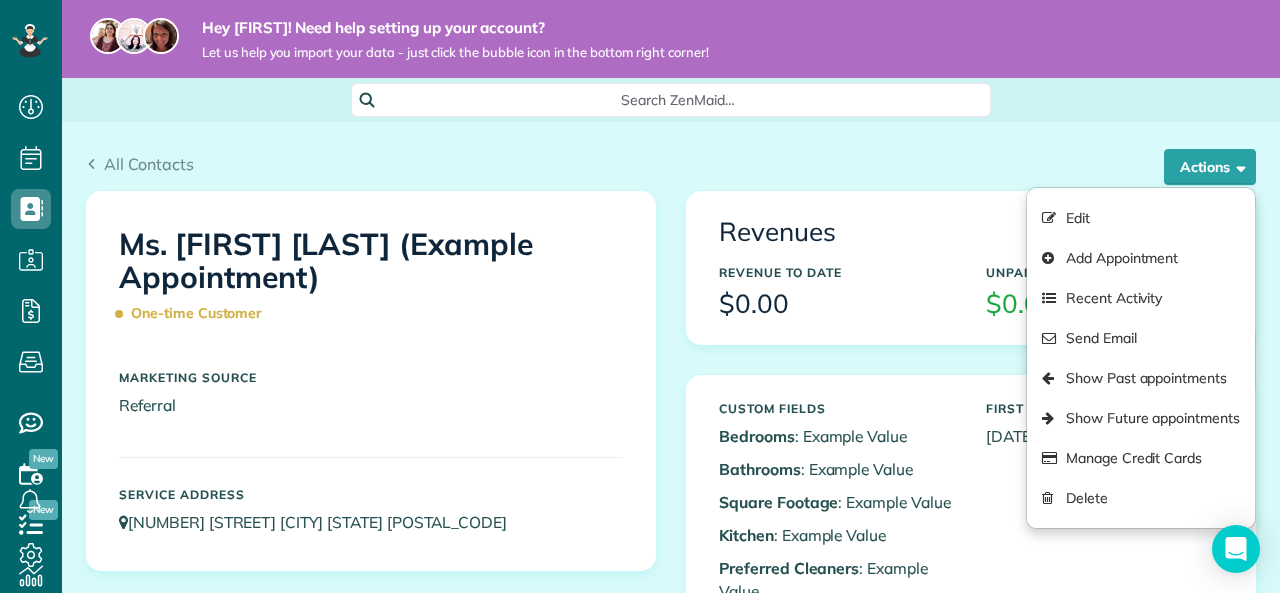 click on "All Contacts
Actions
Edit
Add Appointment
Recent Activity
Send Email
Show Past appointments
Show Future appointments
Manage Credit Cards
Delete" at bounding box center [671, 171] 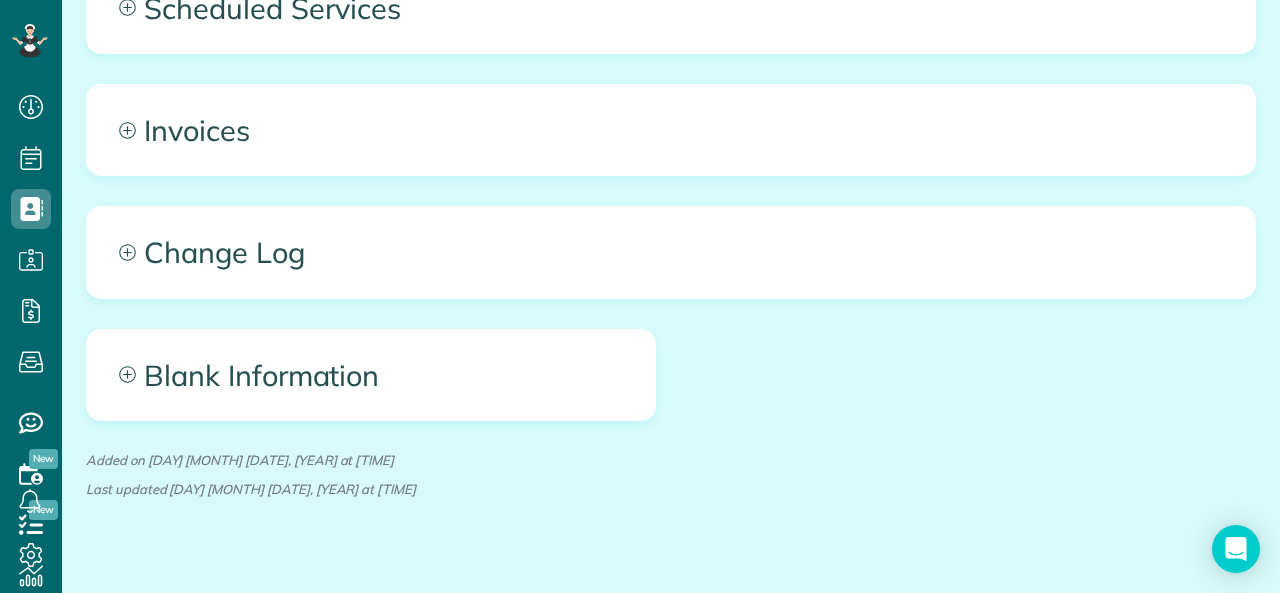 scroll, scrollTop: 1092, scrollLeft: 0, axis: vertical 